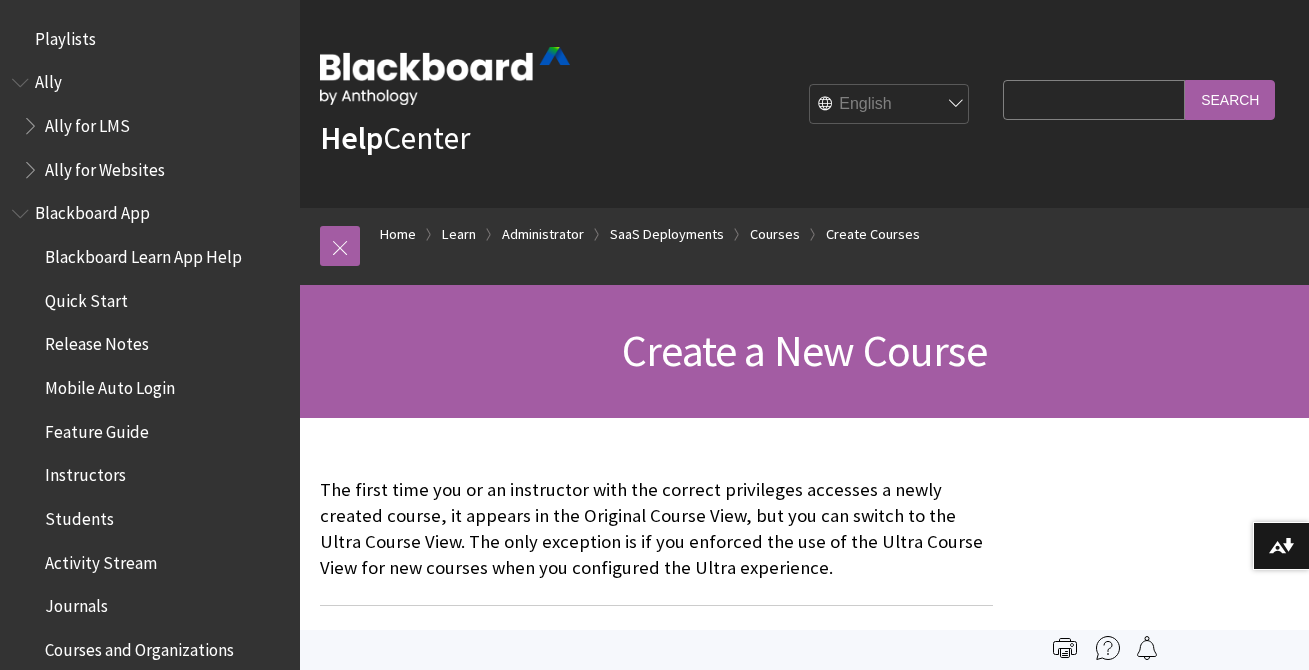 scroll, scrollTop: 0, scrollLeft: 0, axis: both 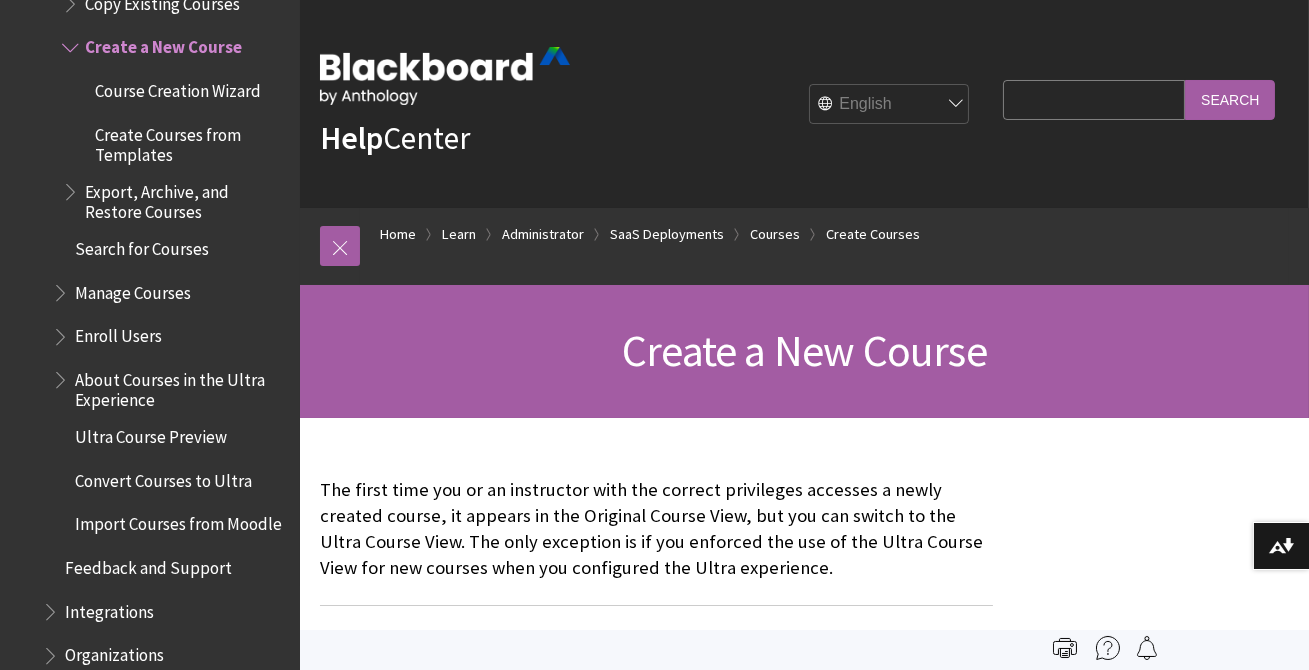 drag, startPoint x: 0, startPoint y: 0, endPoint x: 1047, endPoint y: 101, distance: 1051.8602 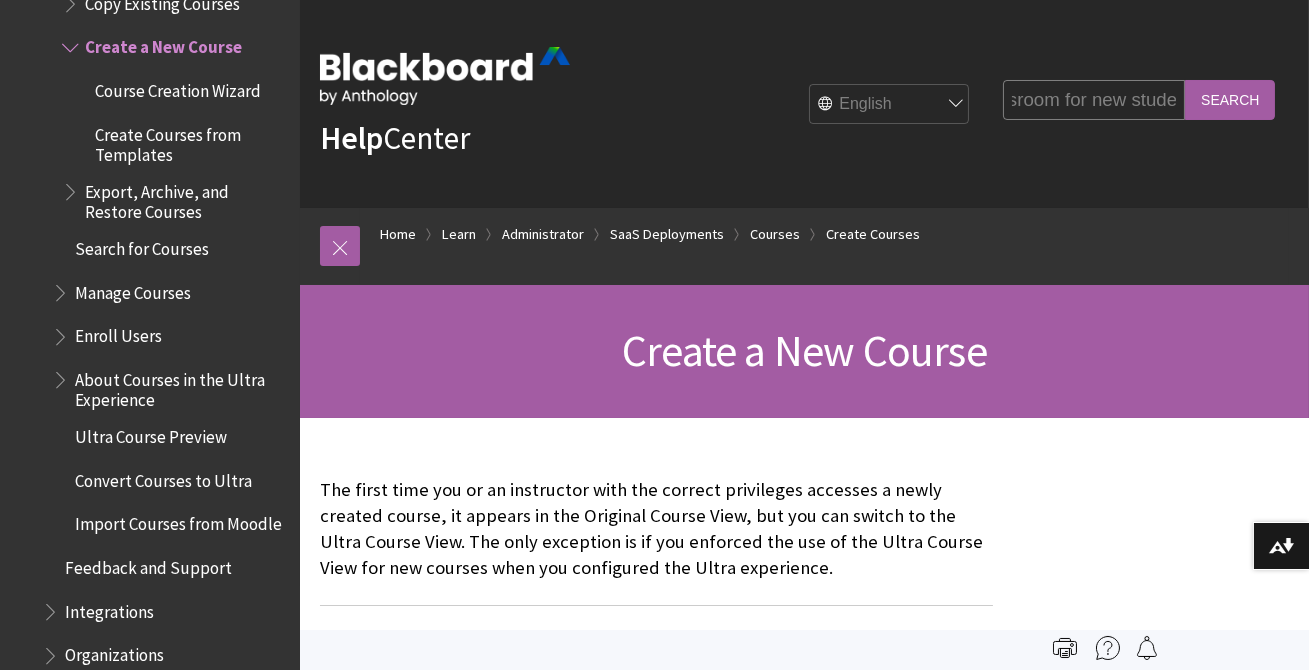 scroll, scrollTop: 0, scrollLeft: 93, axis: horizontal 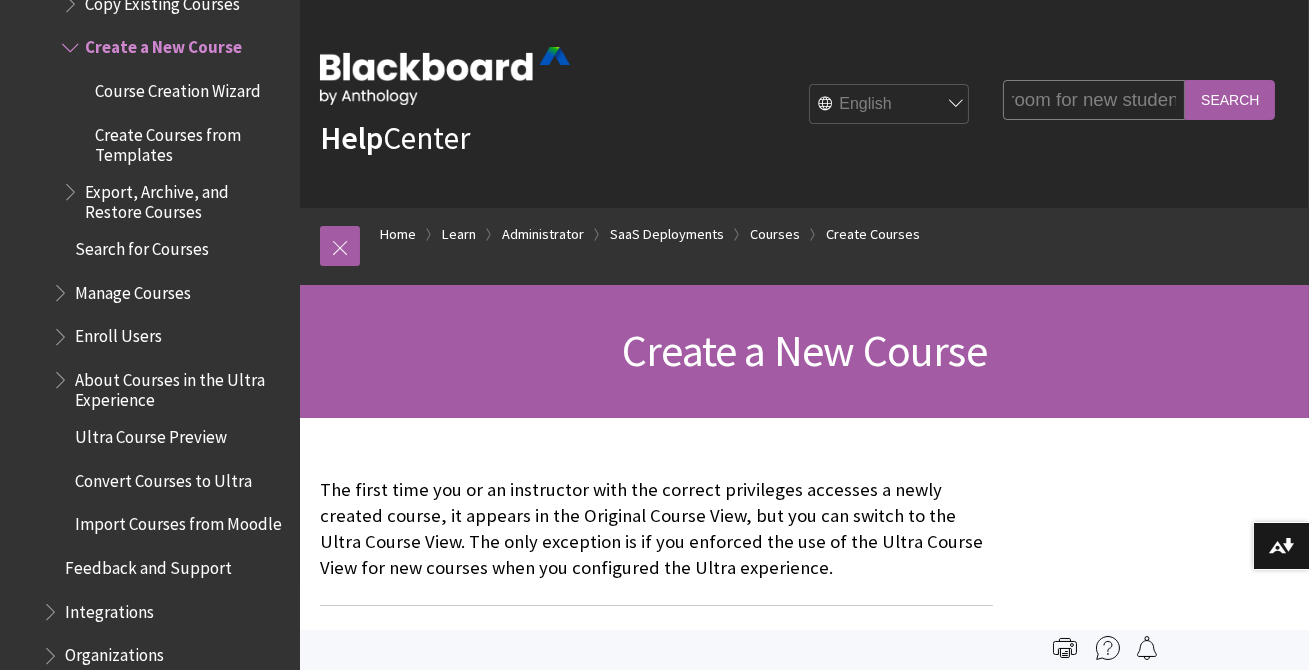 type on "reset classroom for new students" 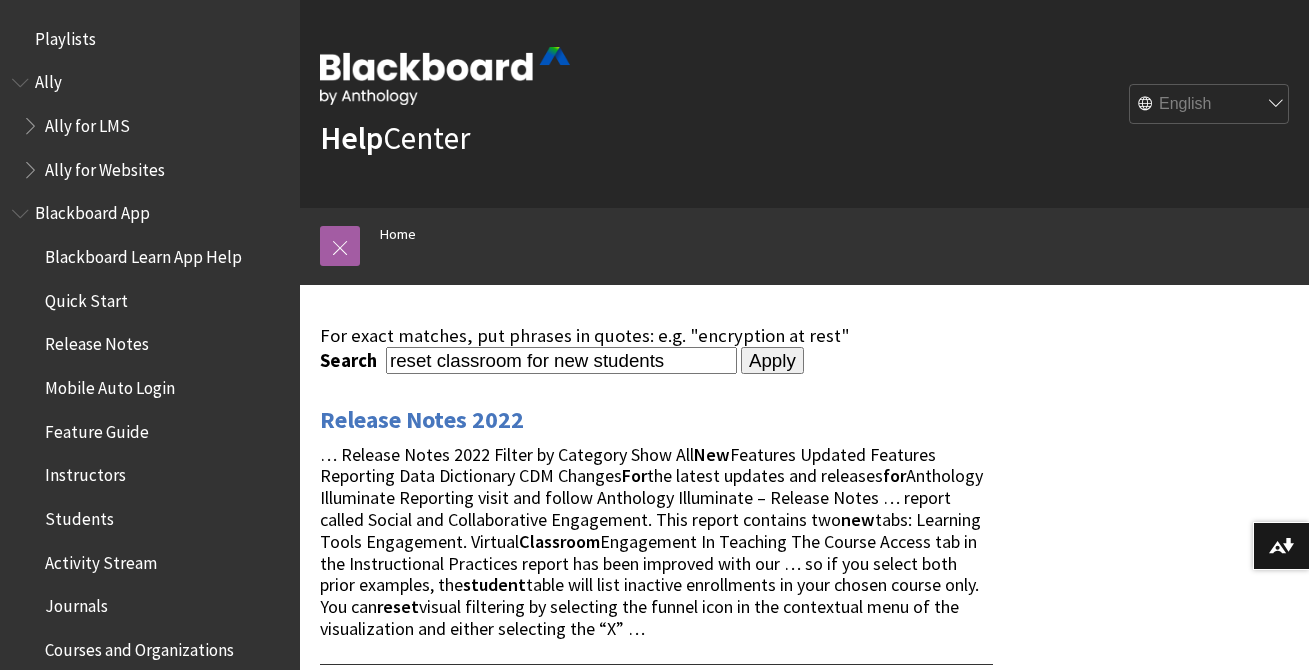 scroll, scrollTop: 0, scrollLeft: 0, axis: both 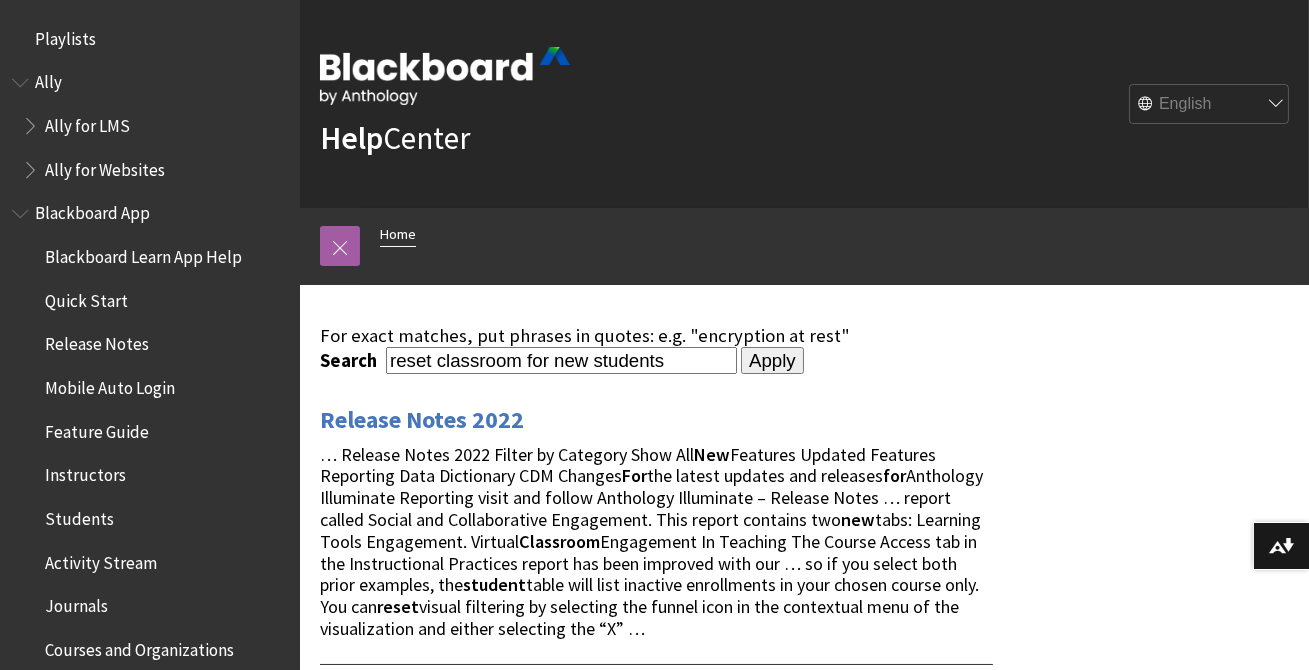 click on "Home" at bounding box center (398, 234) 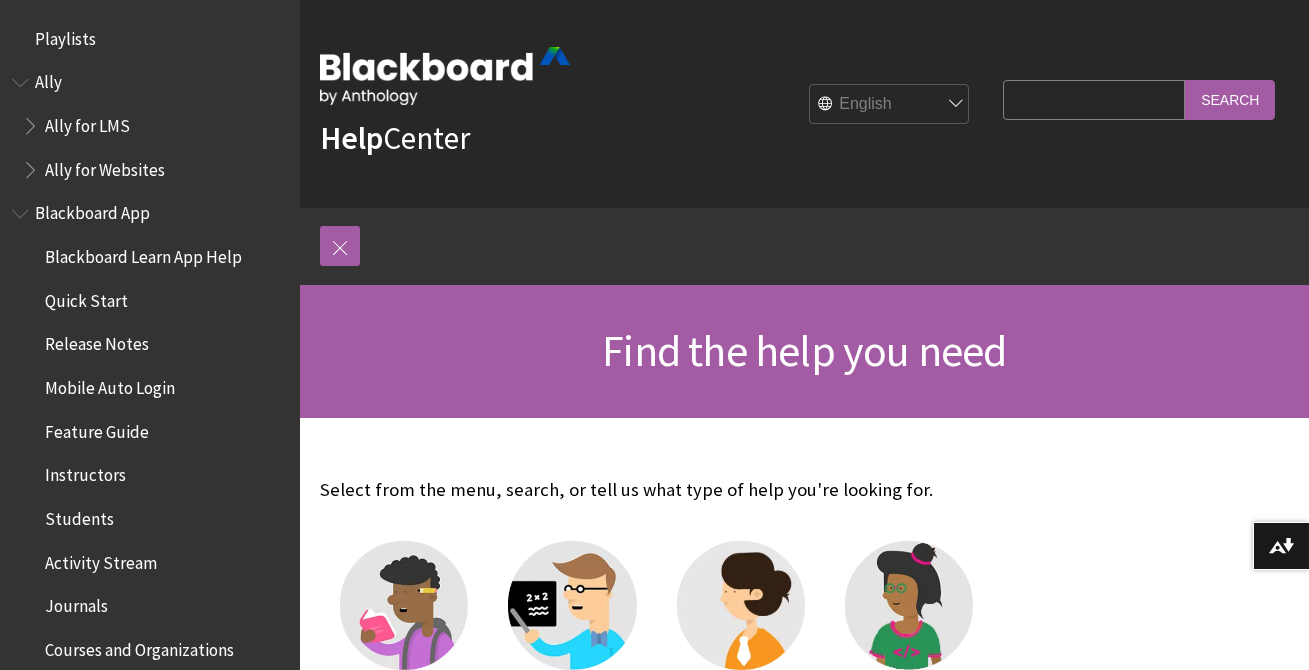 scroll, scrollTop: 0, scrollLeft: 0, axis: both 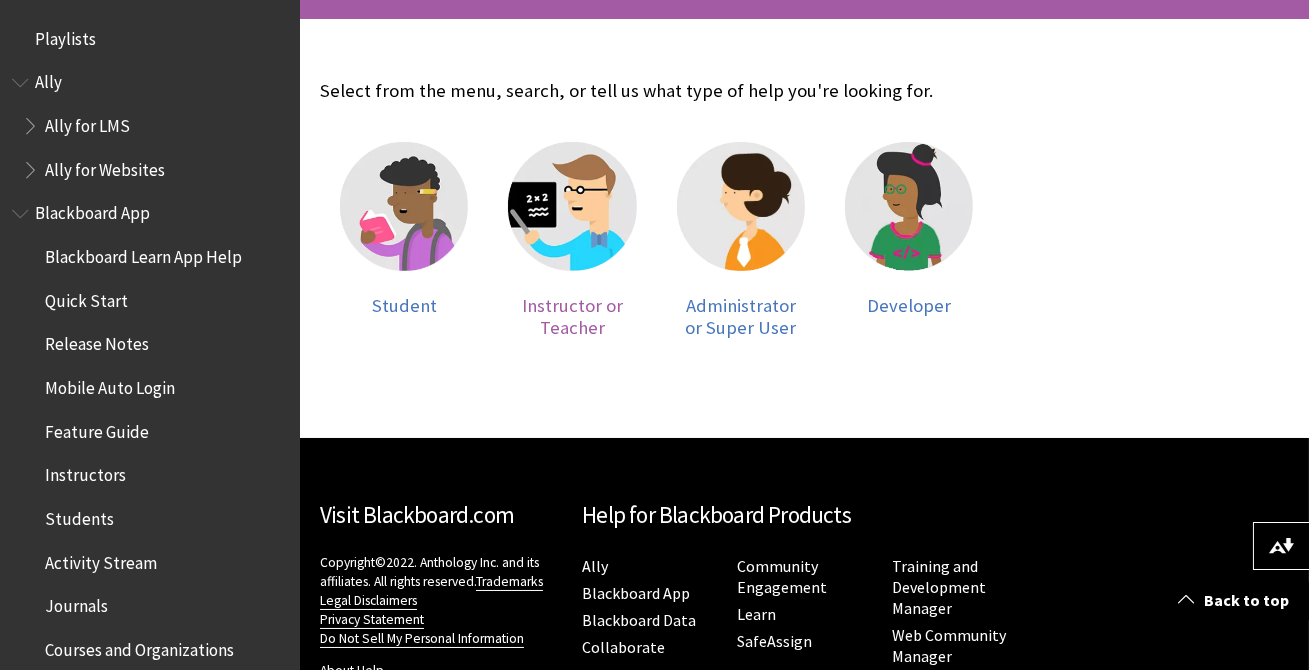 click on "Instructor or Teacher" at bounding box center [572, 316] 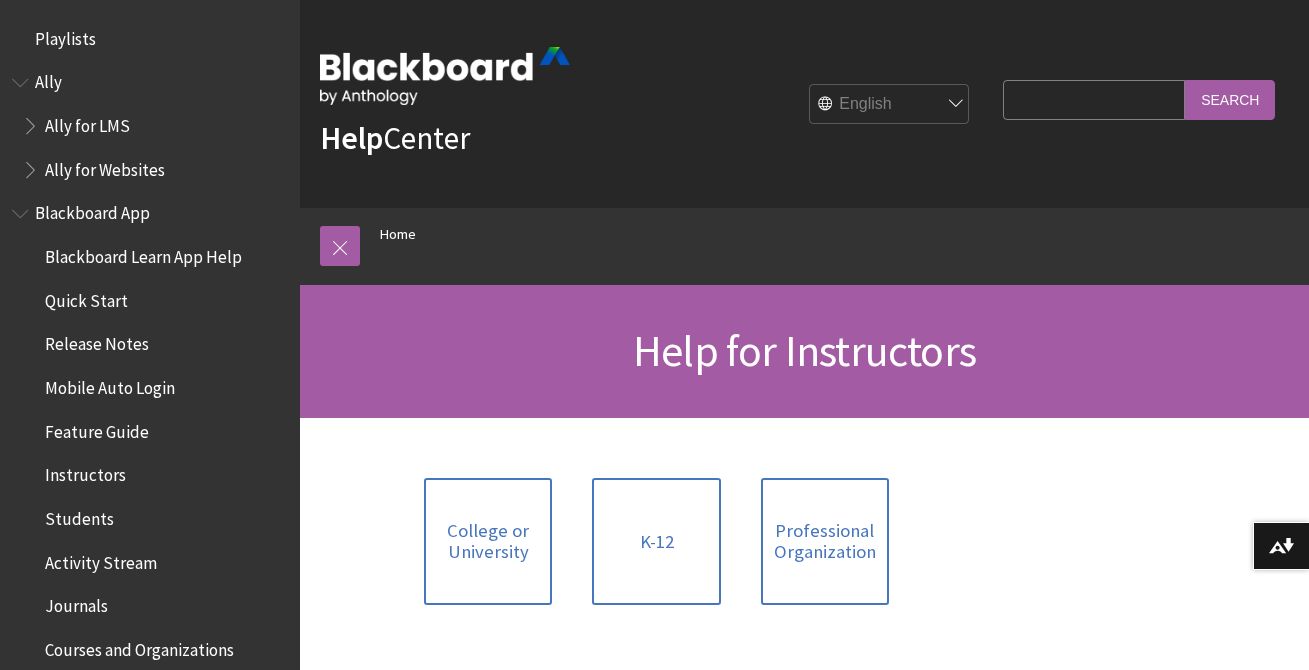 scroll, scrollTop: 0, scrollLeft: 0, axis: both 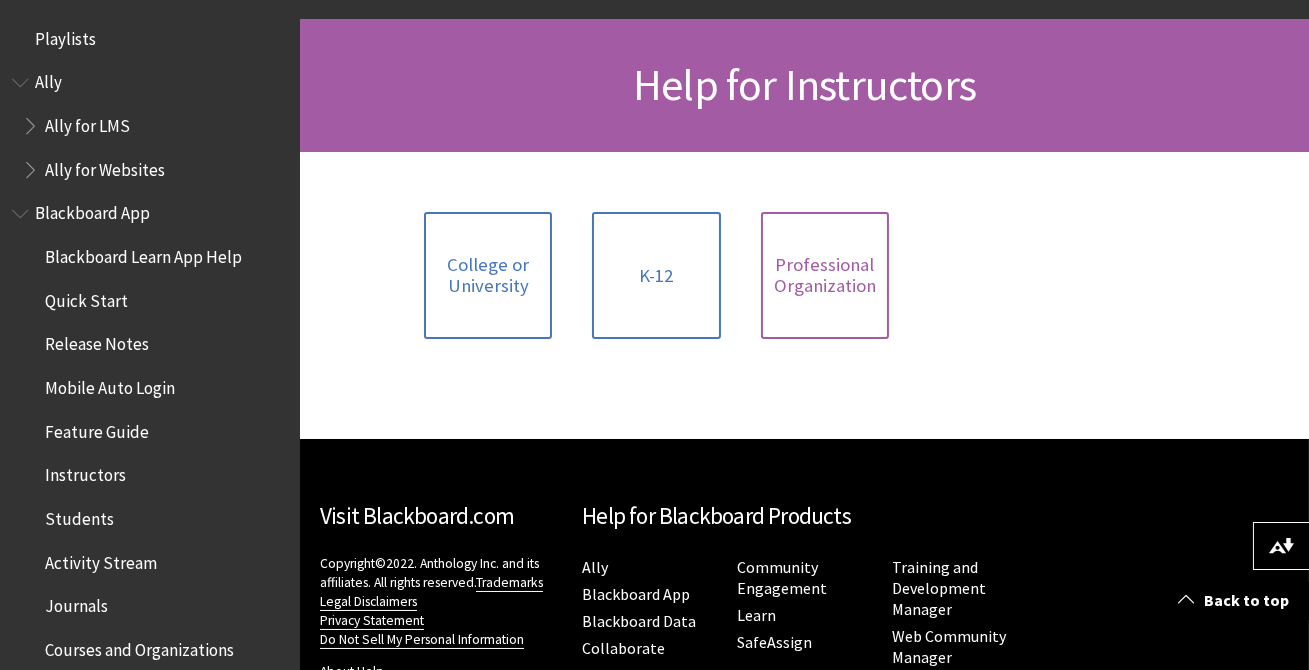 click on "Professional Organization" at bounding box center [825, 275] 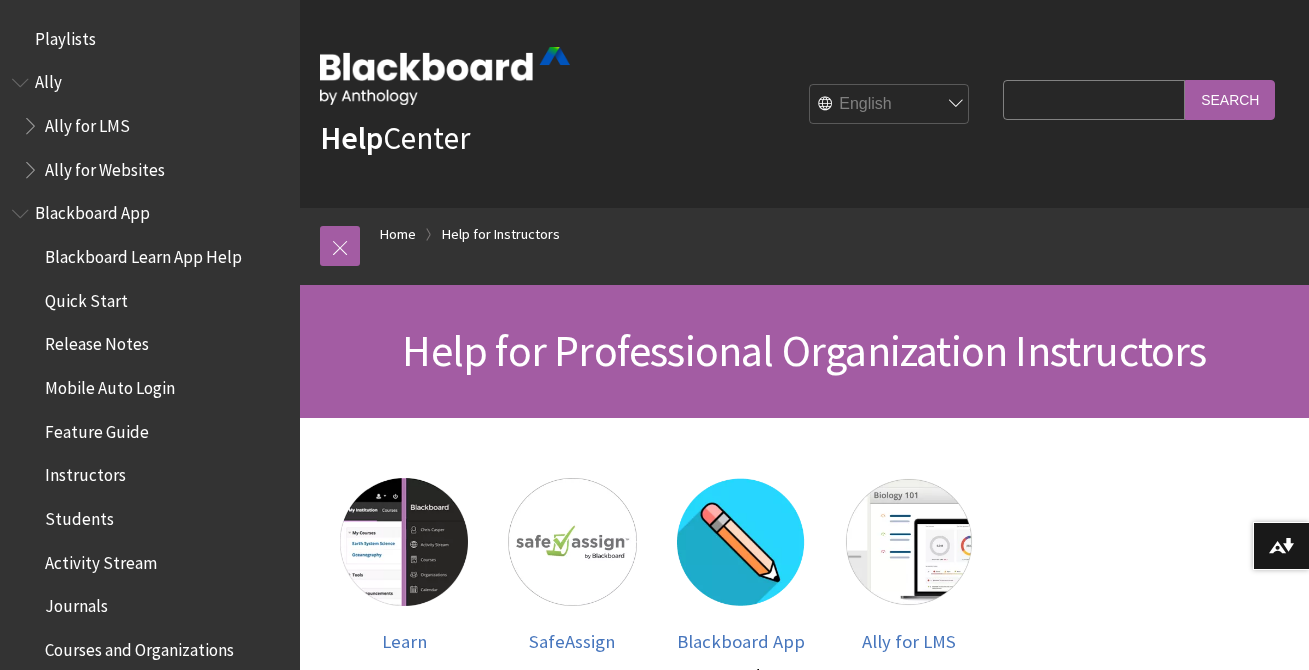 scroll, scrollTop: 0, scrollLeft: 0, axis: both 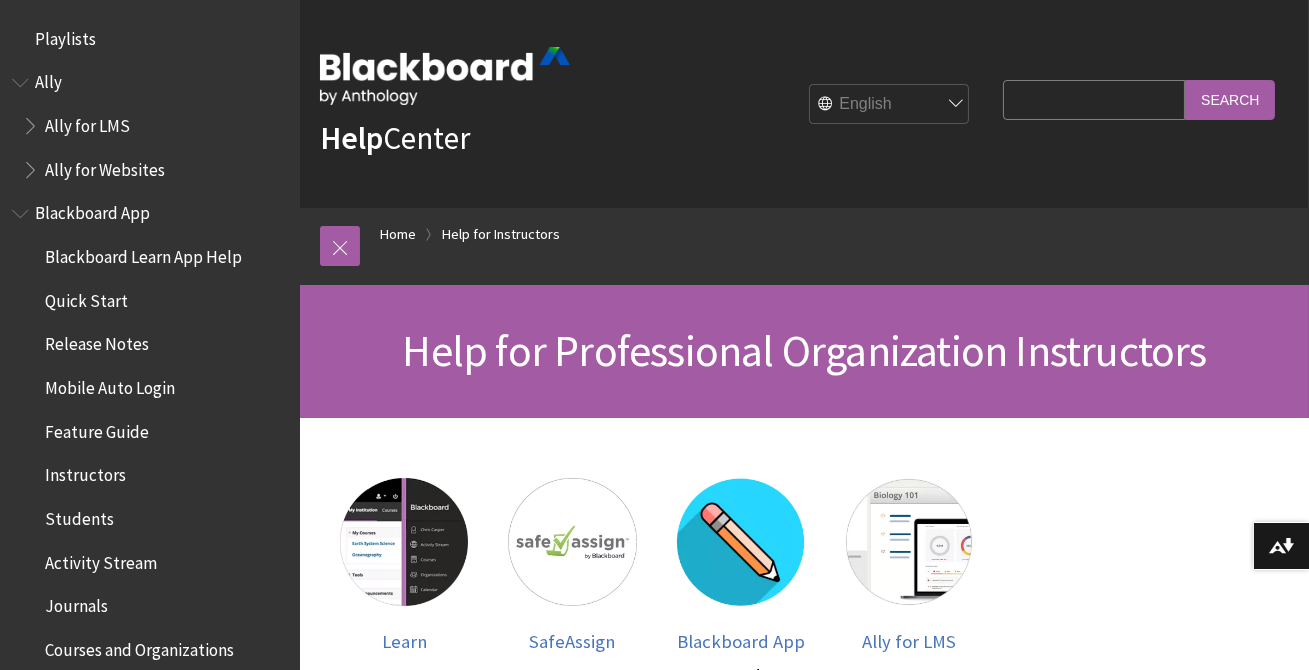click on "Search Query" at bounding box center [1094, 99] 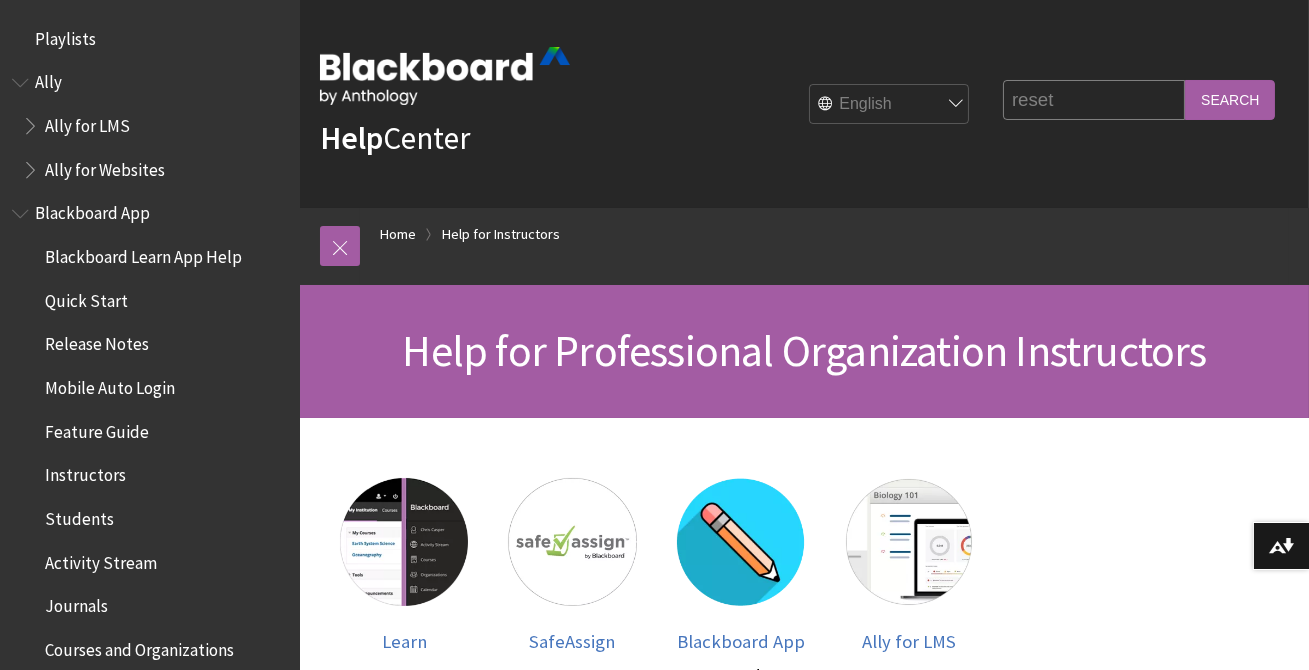 type on "reset classroom for new students" 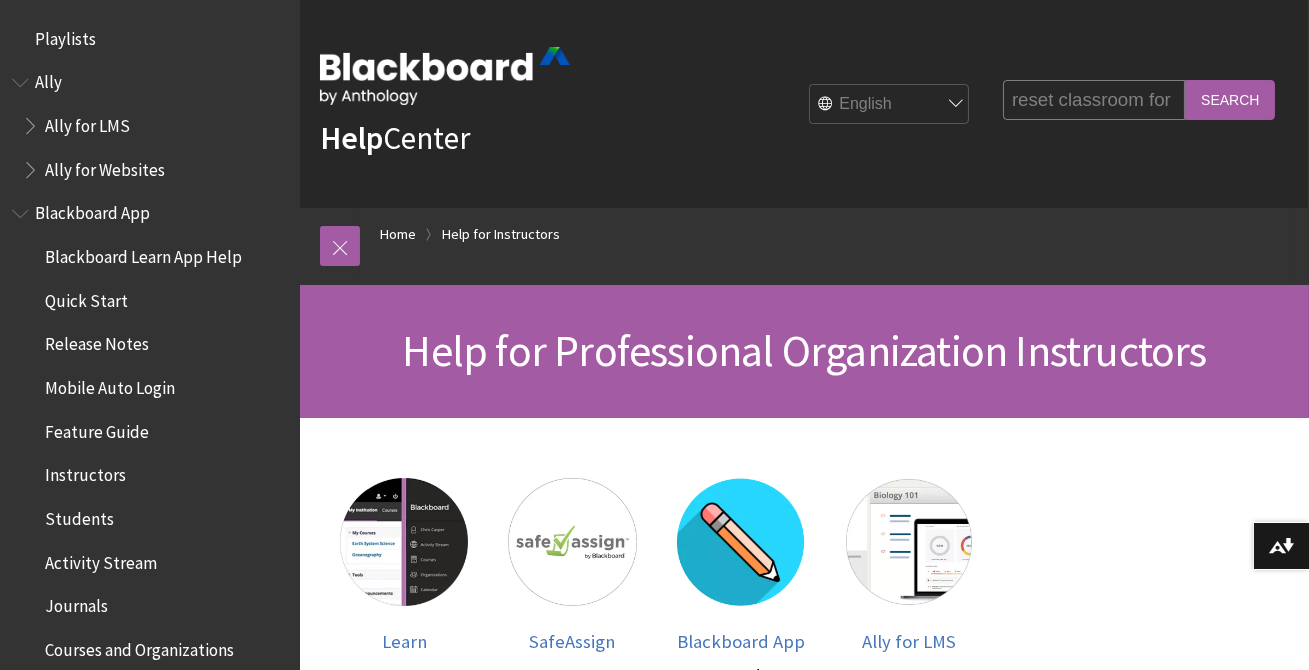 click on "Search" at bounding box center (1230, 99) 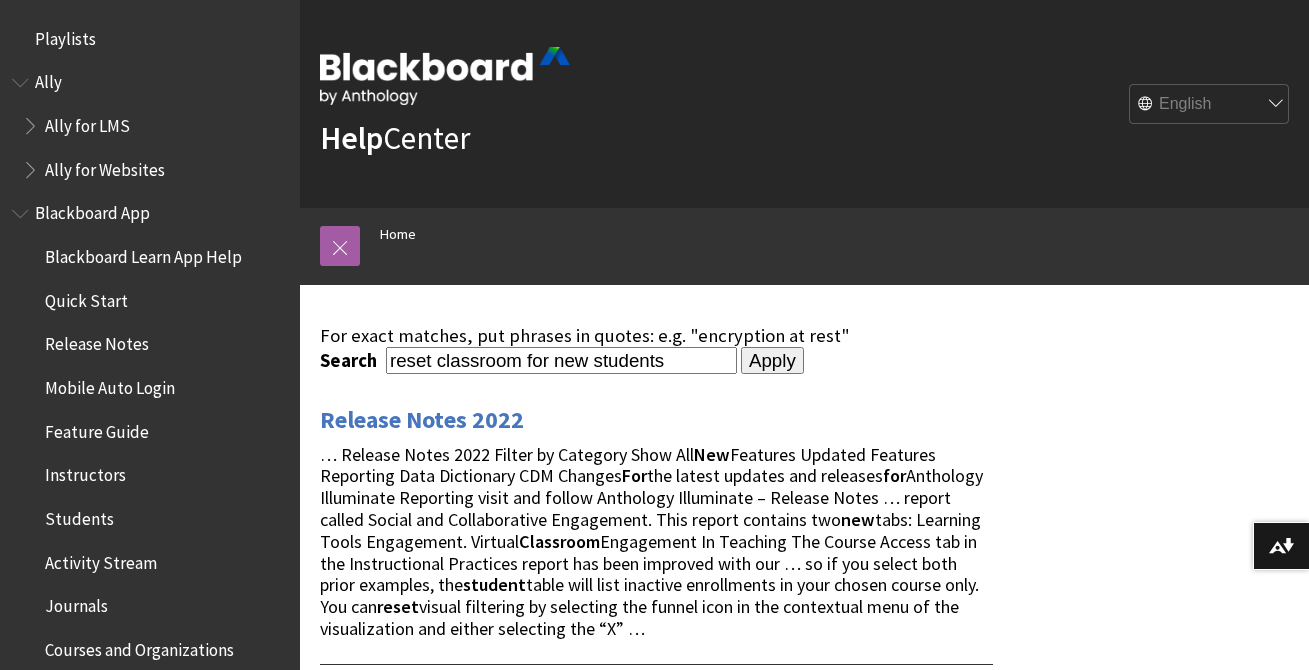 scroll, scrollTop: 0, scrollLeft: 0, axis: both 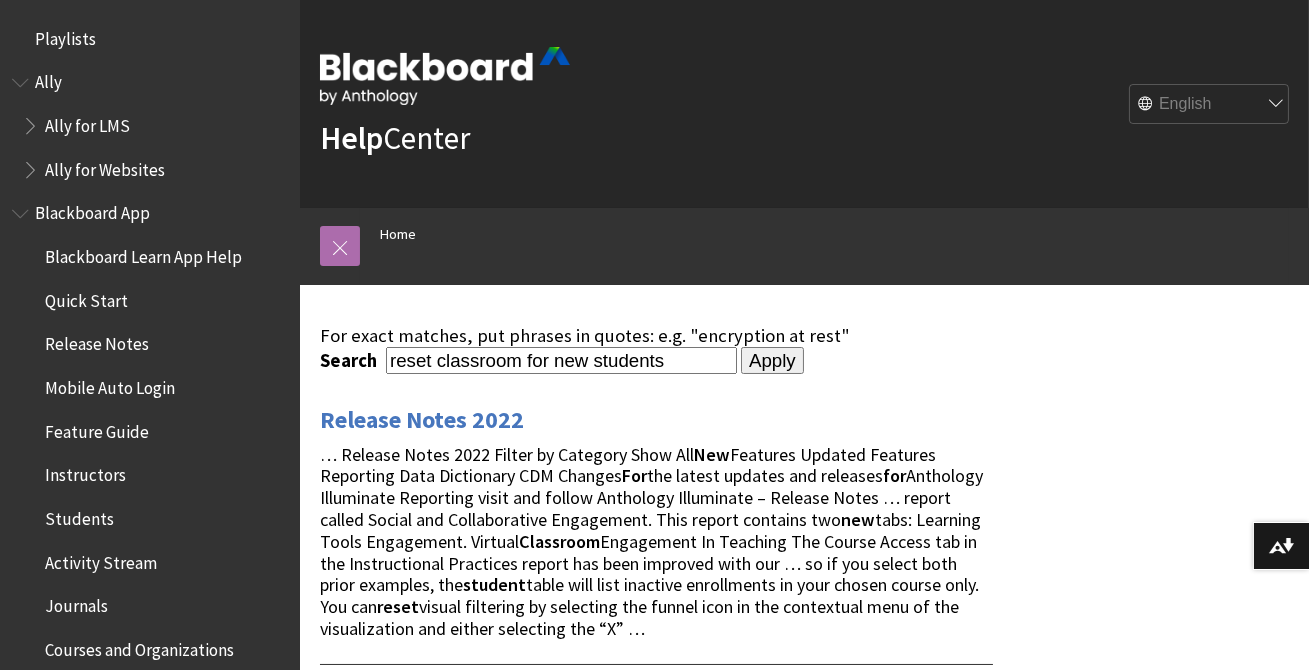 click at bounding box center [340, 246] 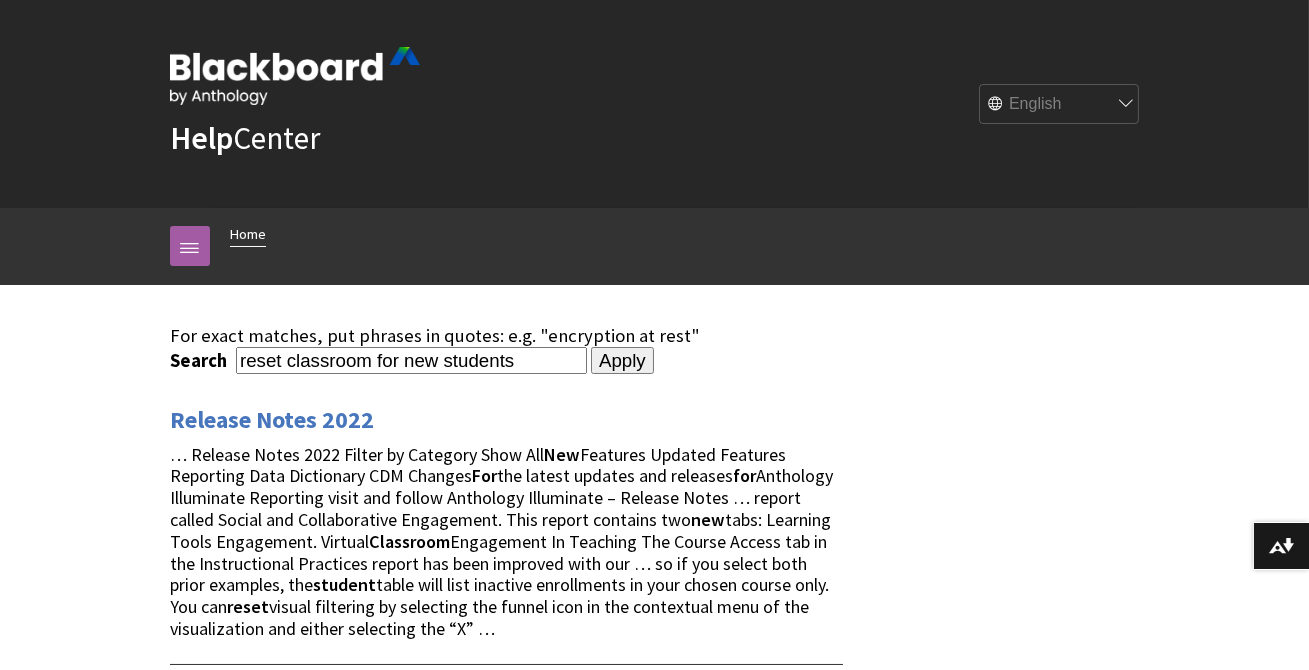 click on "Home" at bounding box center (248, 234) 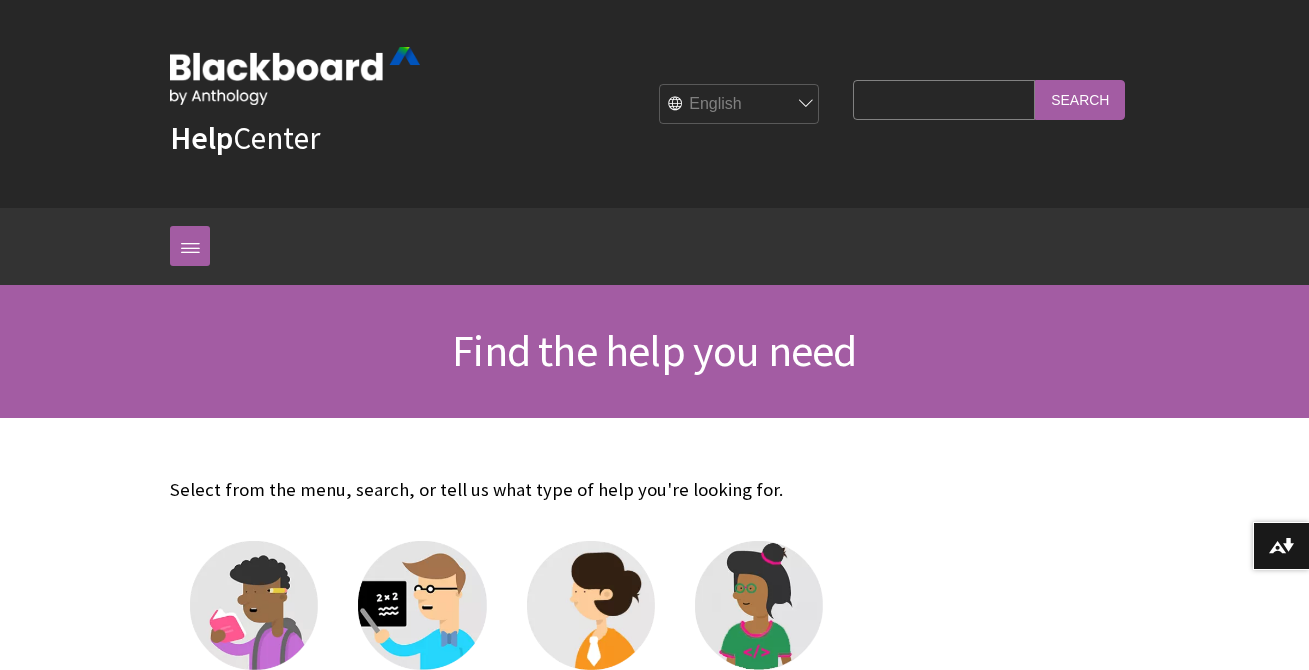 scroll, scrollTop: 0, scrollLeft: 0, axis: both 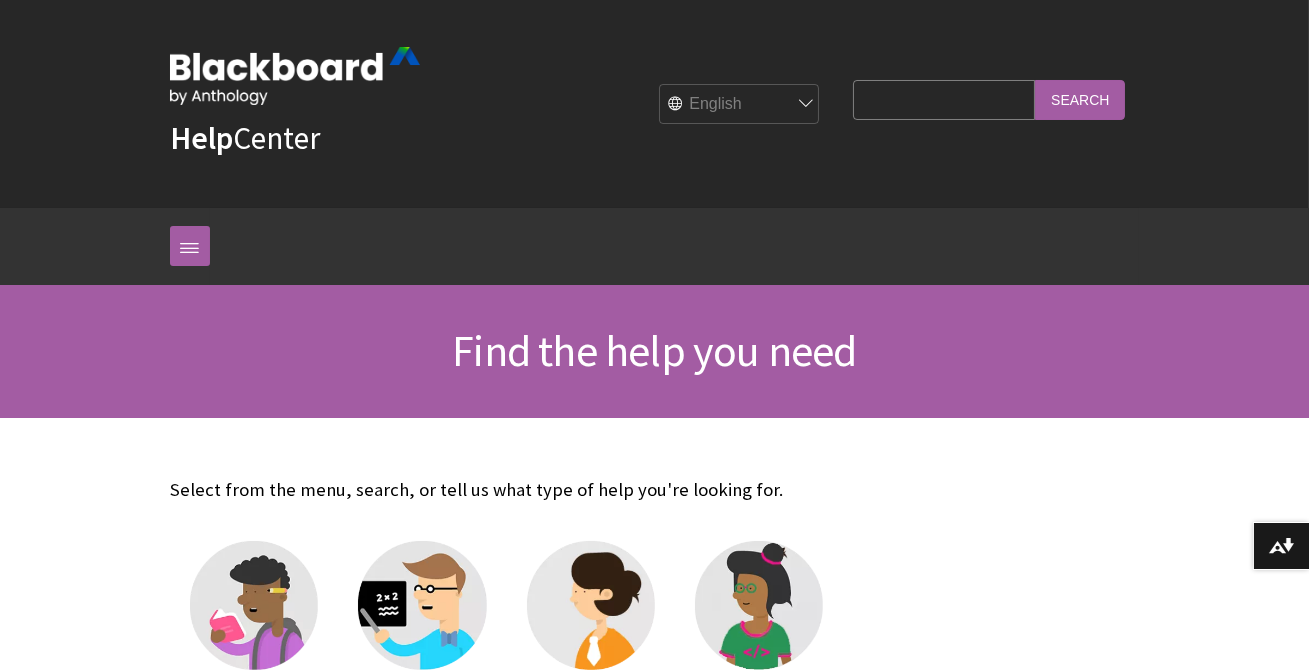 click on "Search Query" at bounding box center [944, 99] 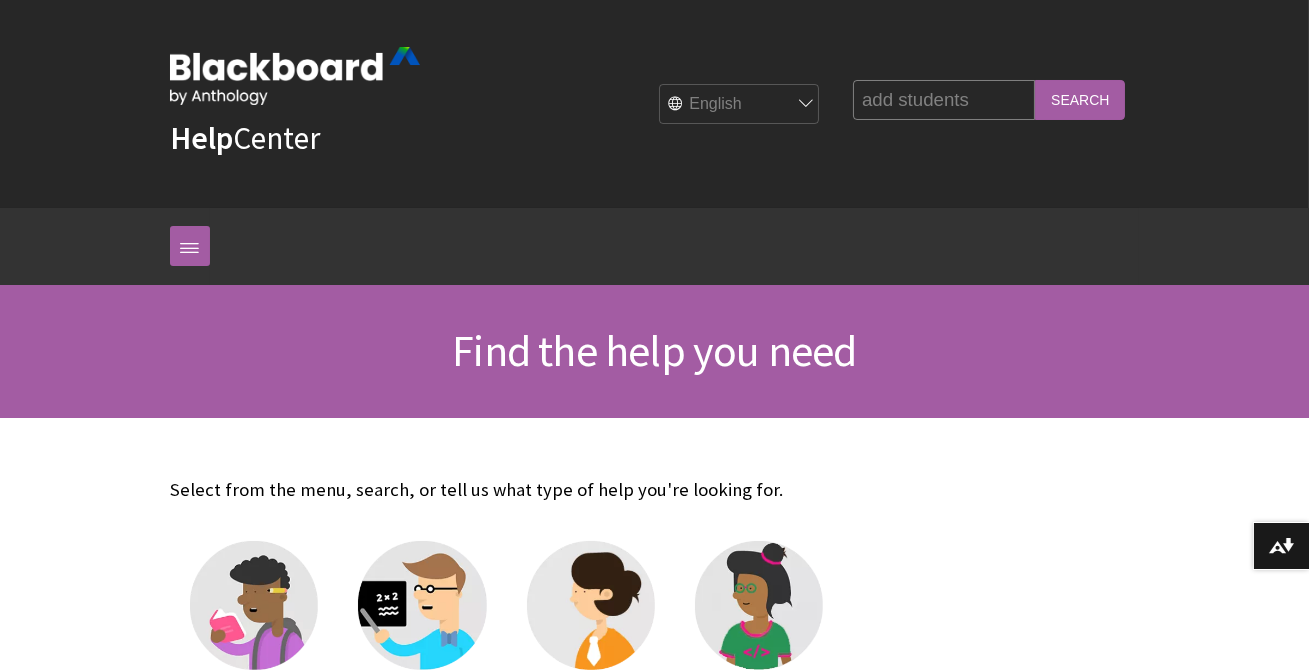 type on "add students" 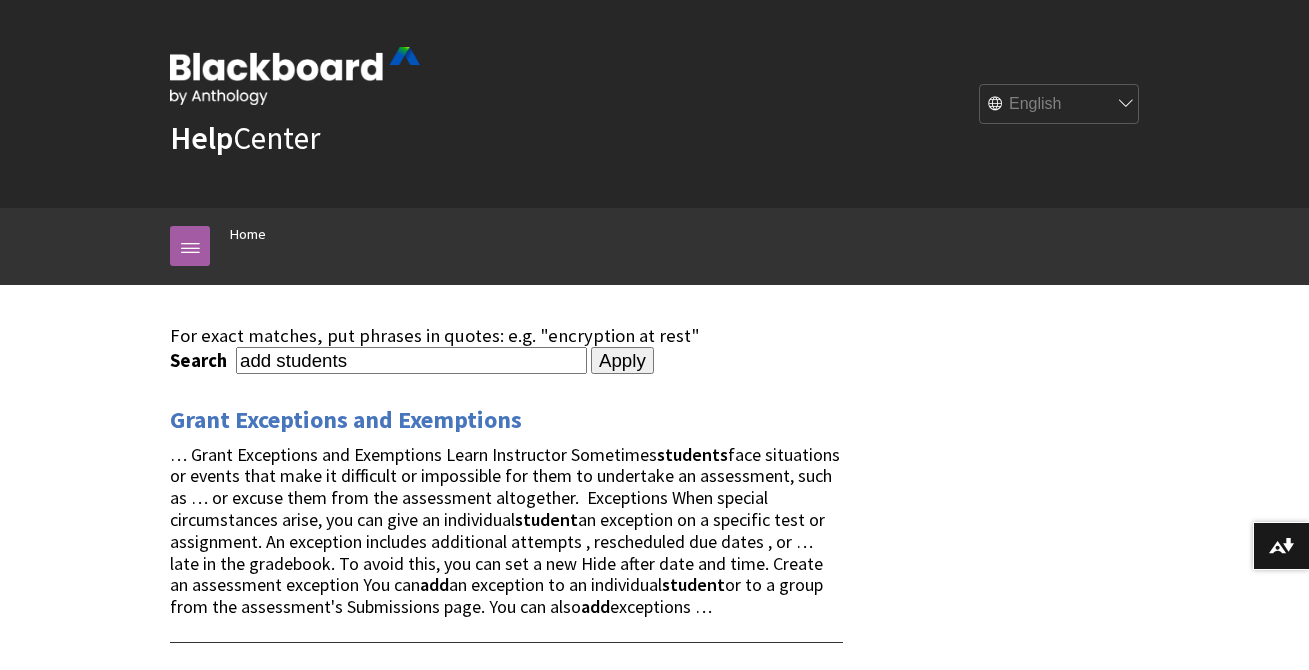 scroll, scrollTop: 0, scrollLeft: 0, axis: both 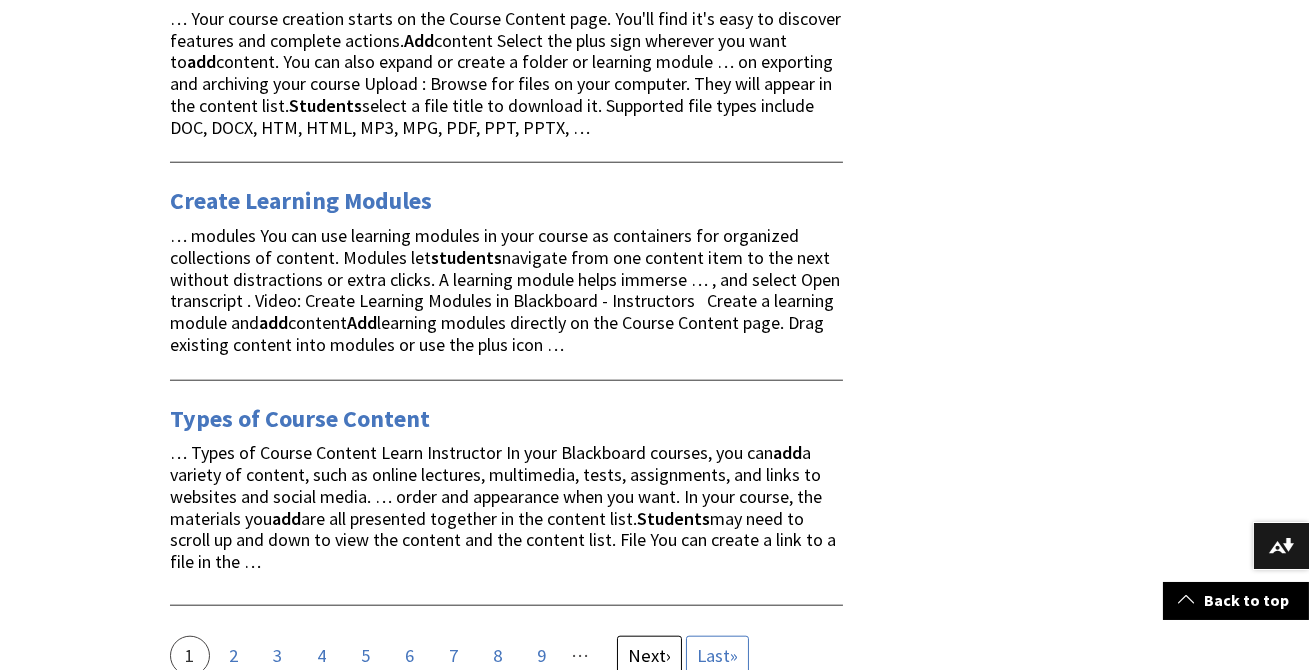click on "Next" at bounding box center (647, 655) 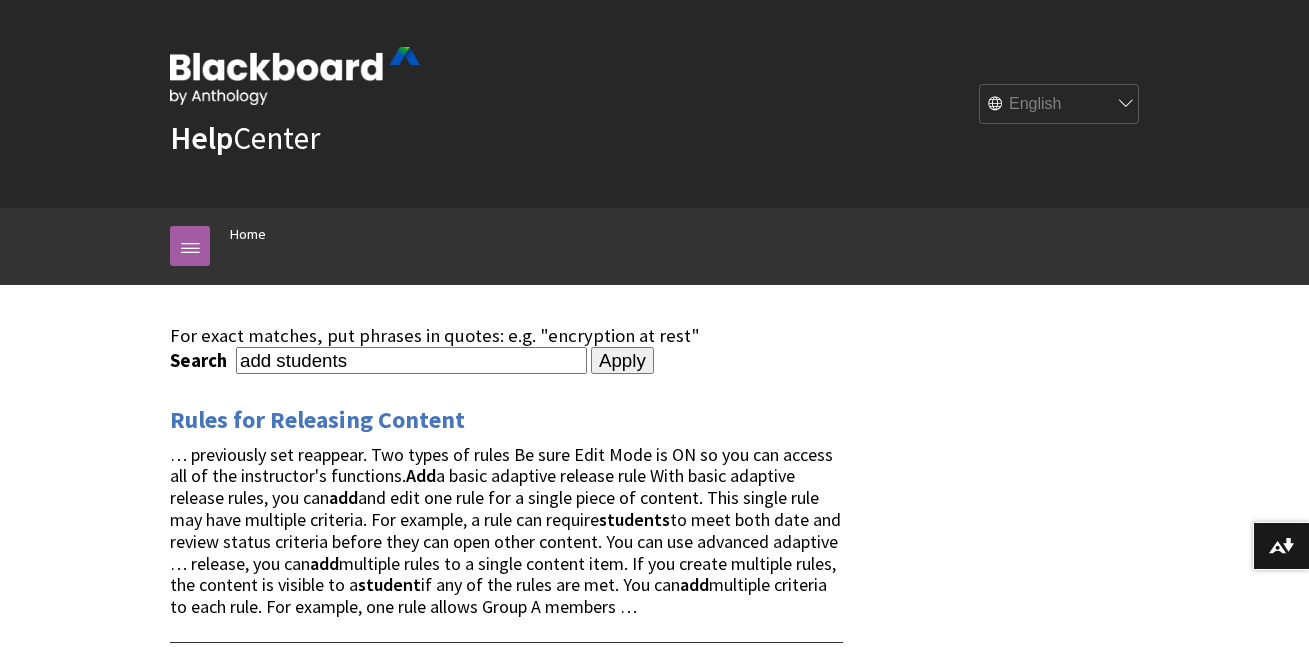 scroll, scrollTop: 0, scrollLeft: 0, axis: both 